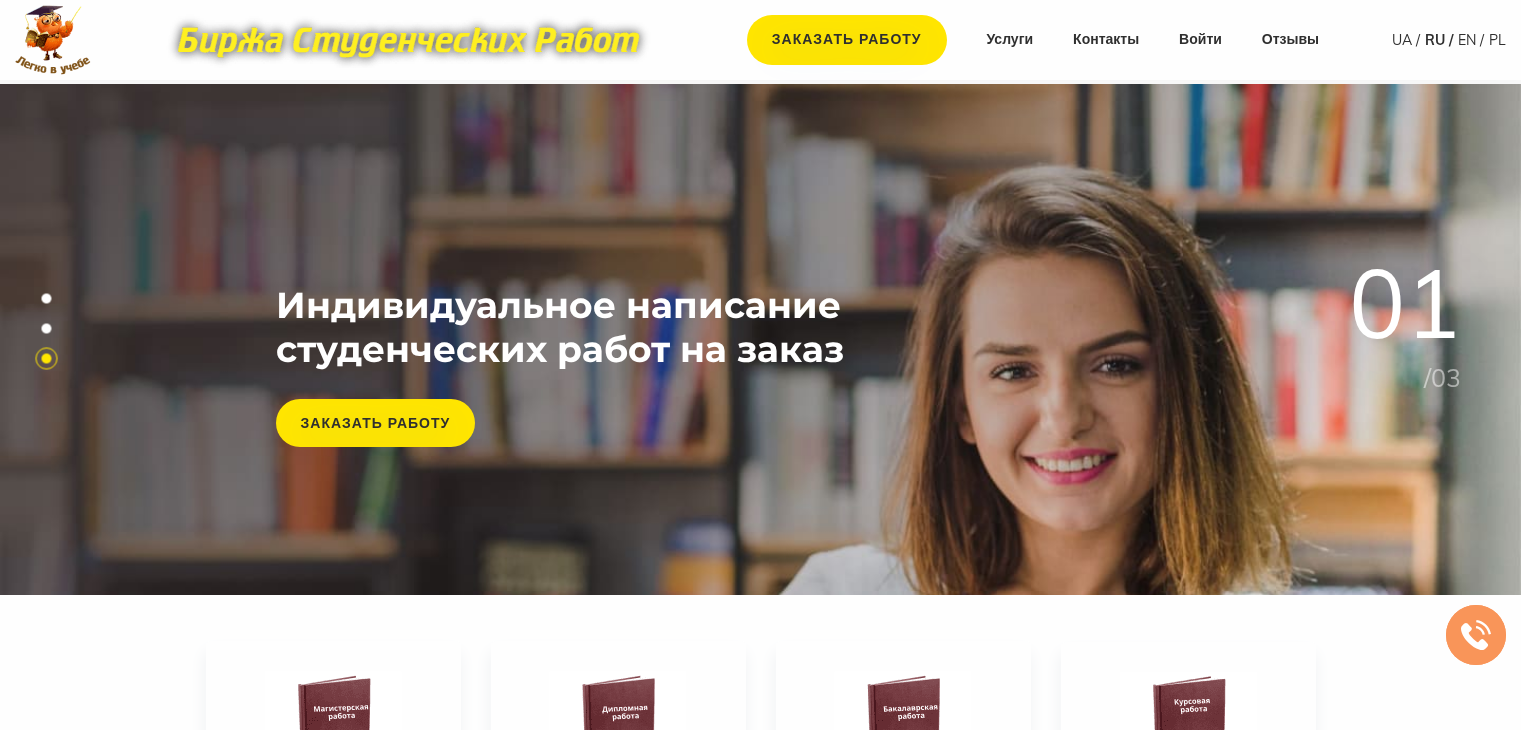 scroll, scrollTop: 0, scrollLeft: 0, axis: both 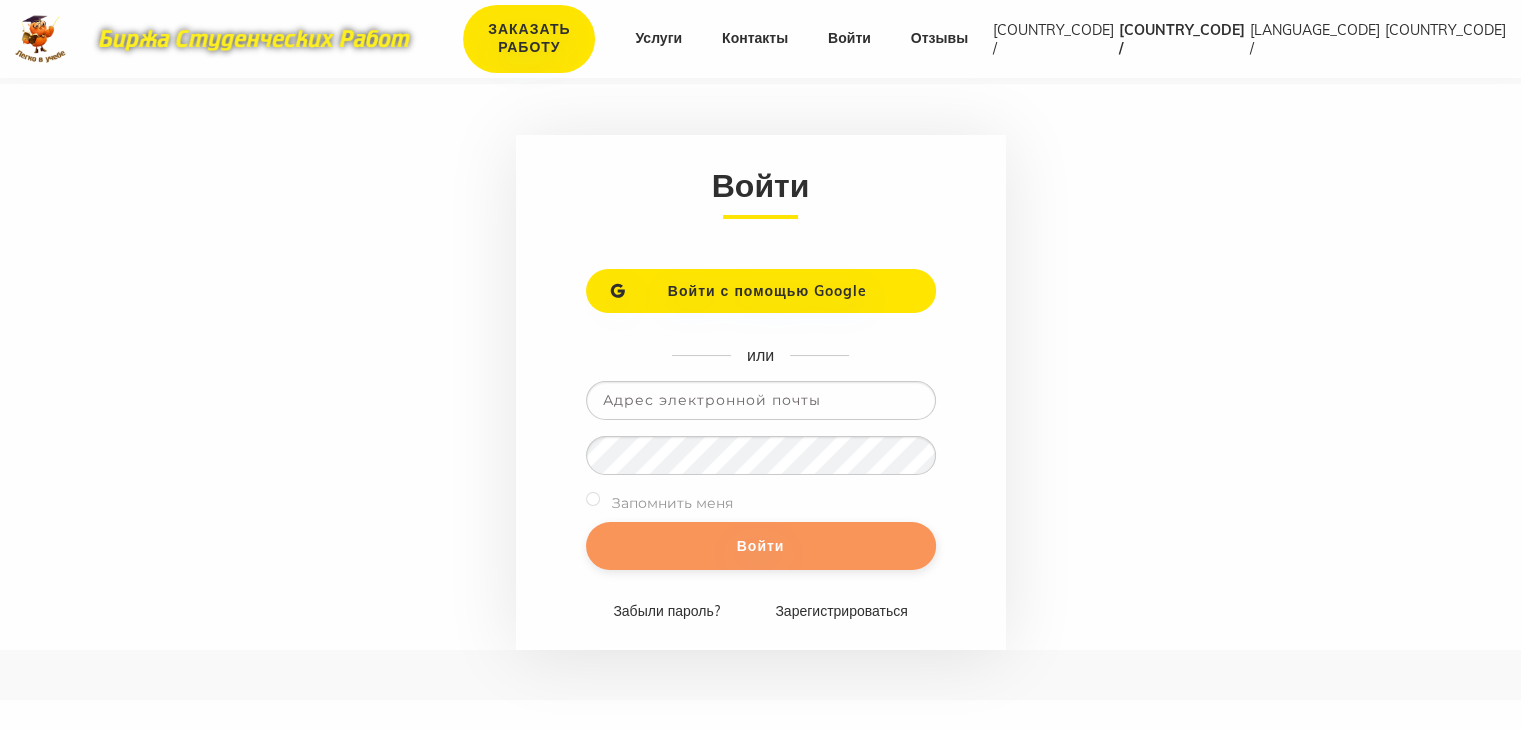type on "[EMAIL]" 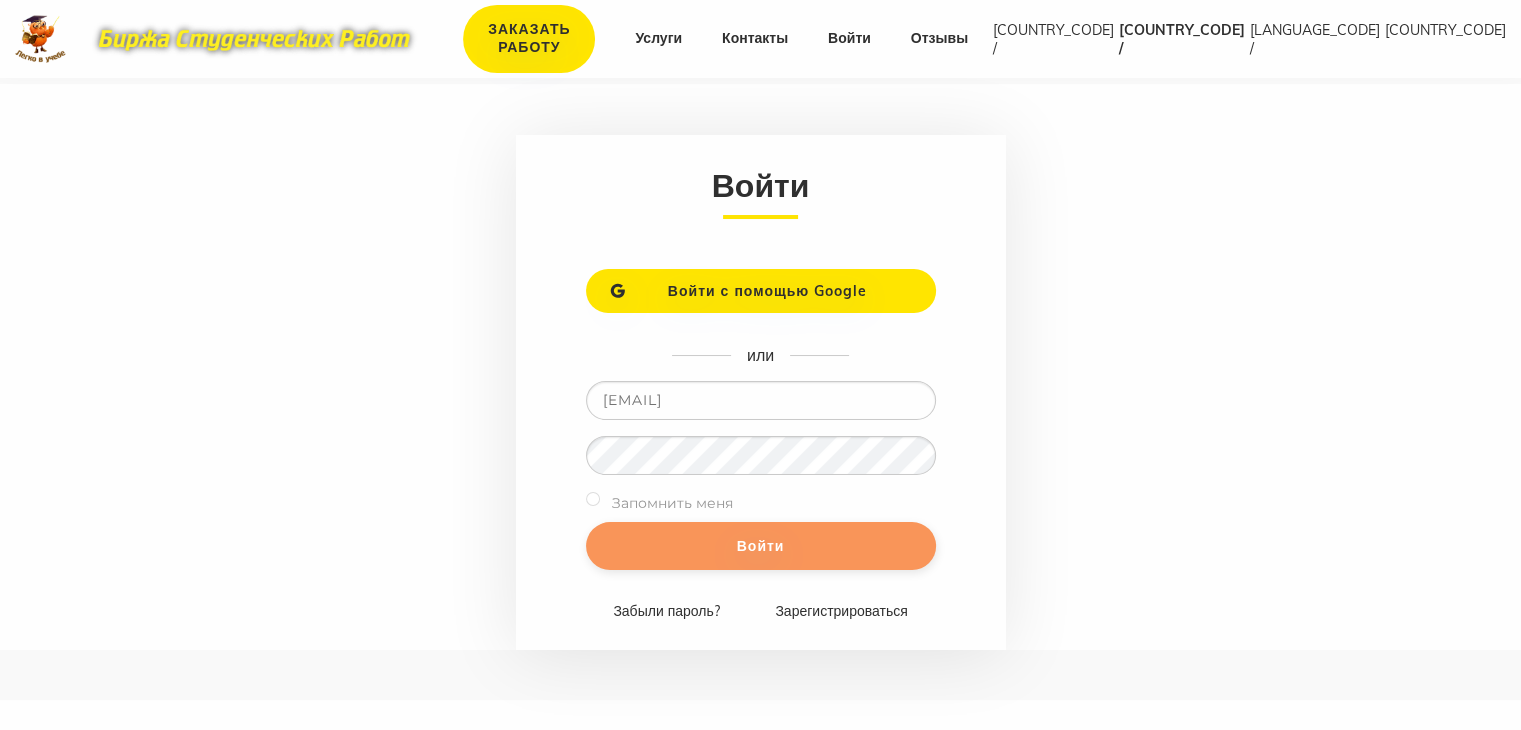 click on "Войти" at bounding box center [761, 546] 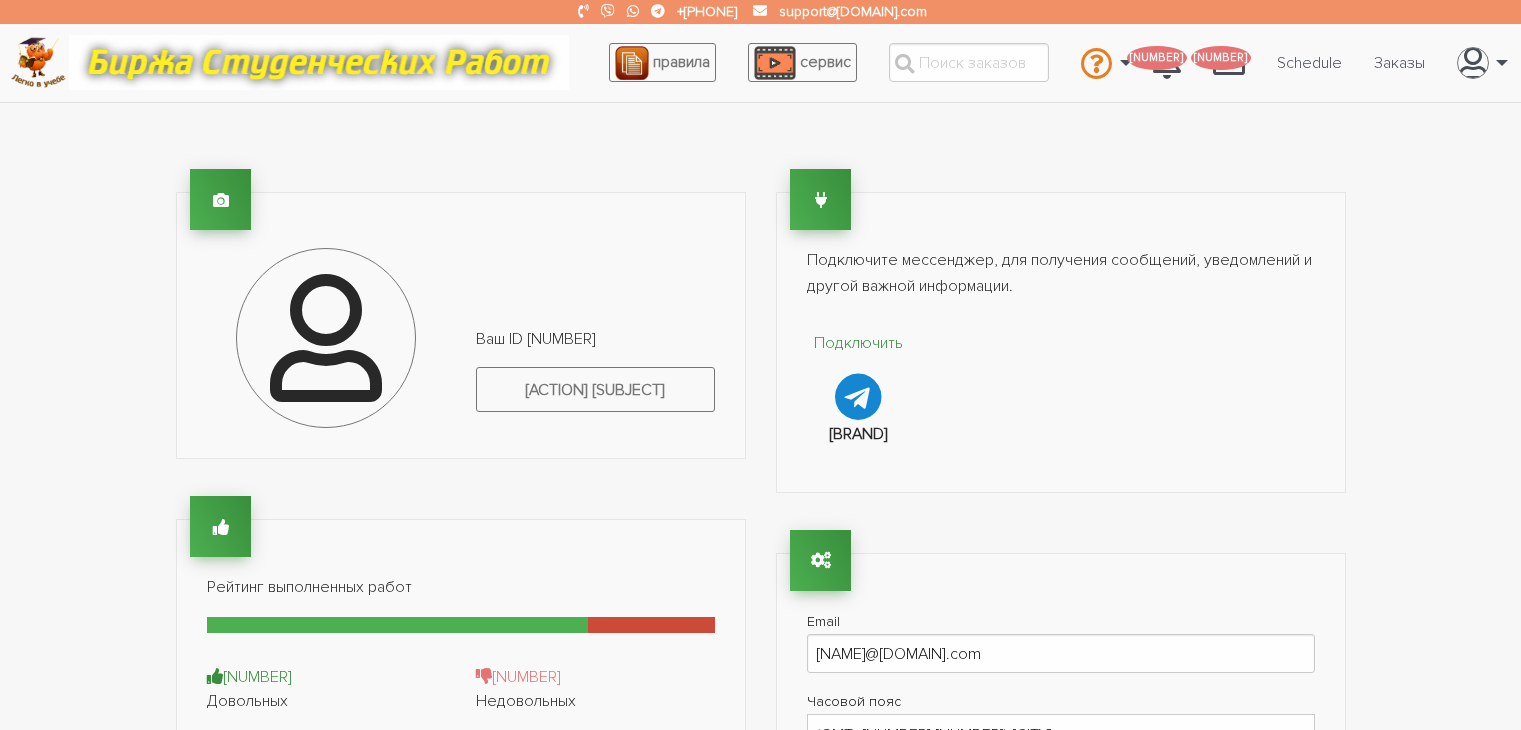 scroll, scrollTop: 0, scrollLeft: 0, axis: both 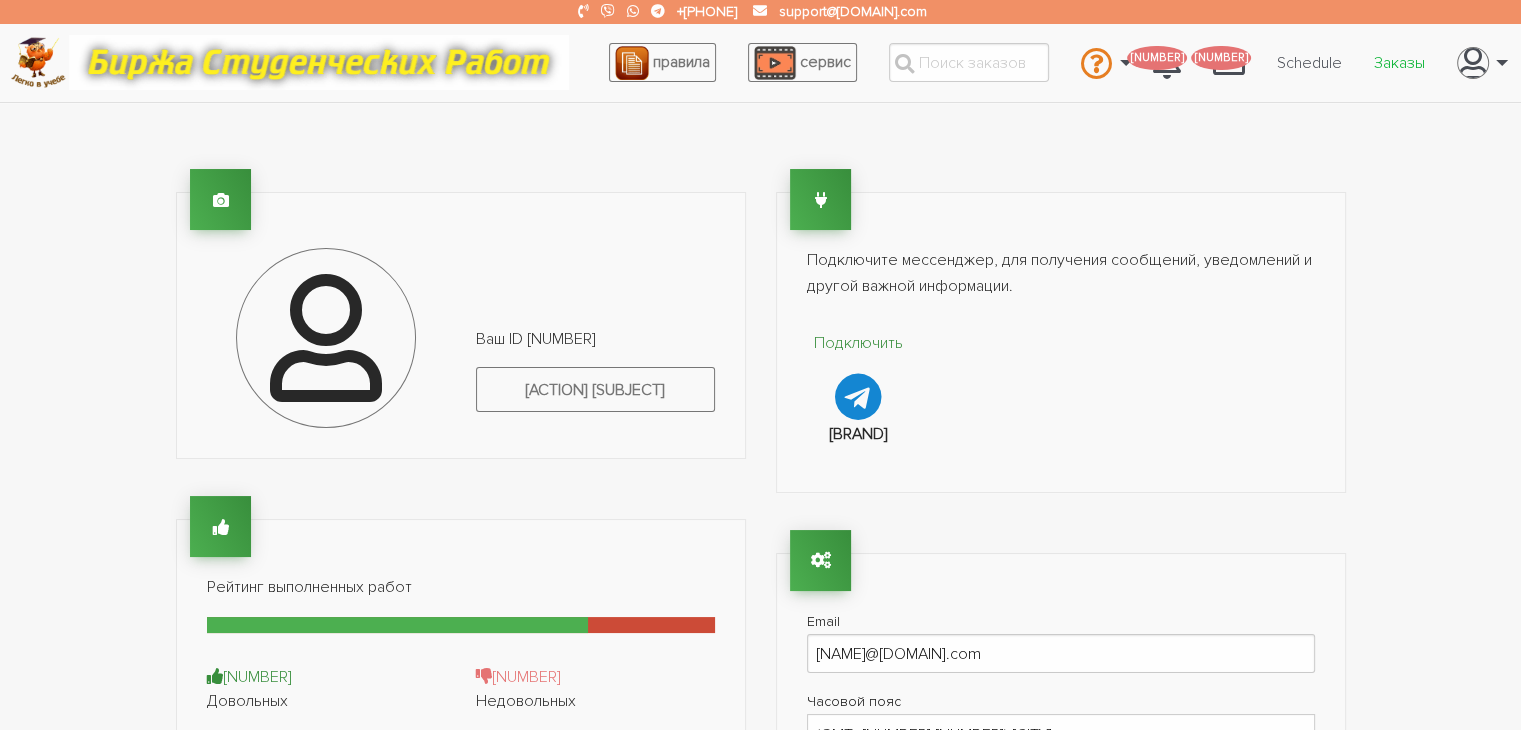 click on "Заказы" at bounding box center [1399, 63] 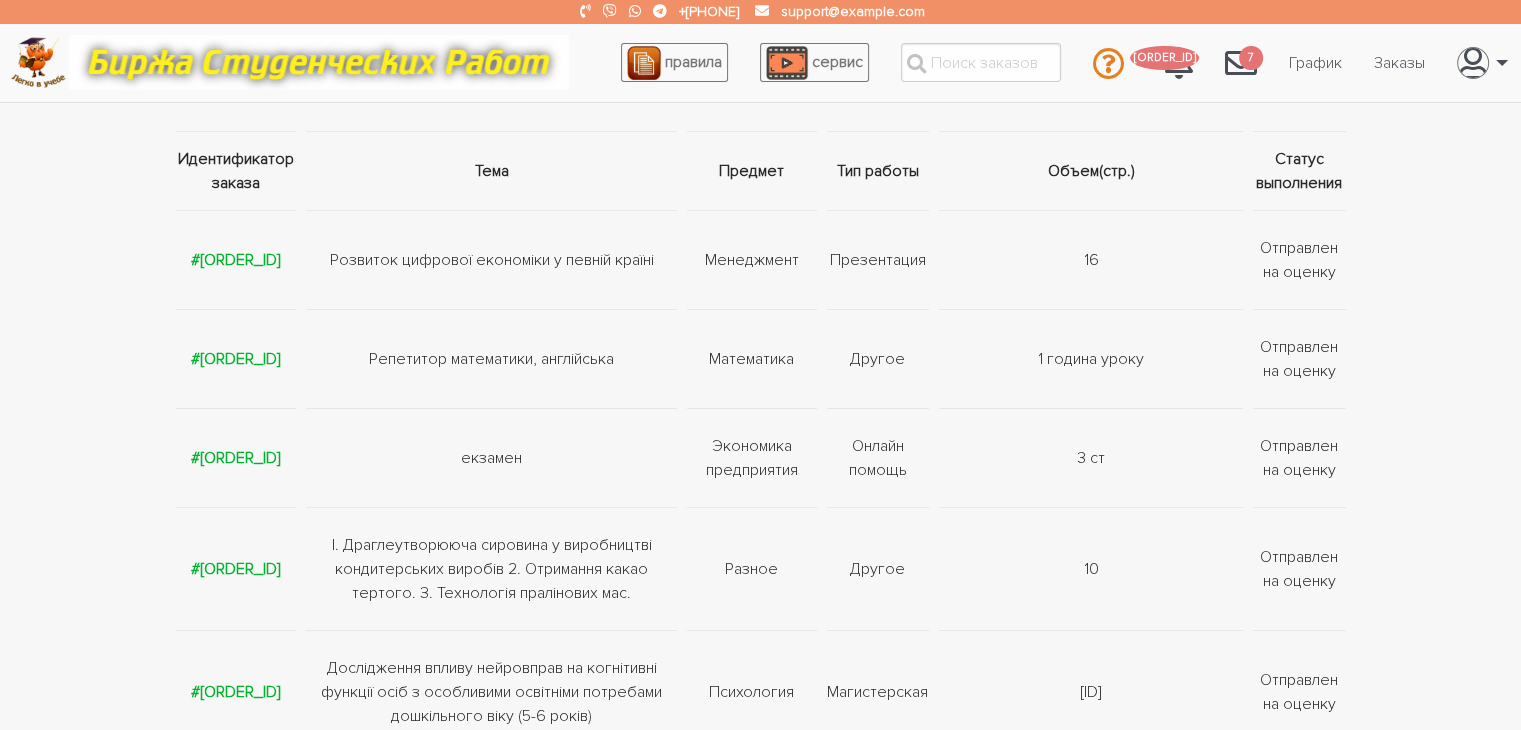 scroll, scrollTop: 200, scrollLeft: 0, axis: vertical 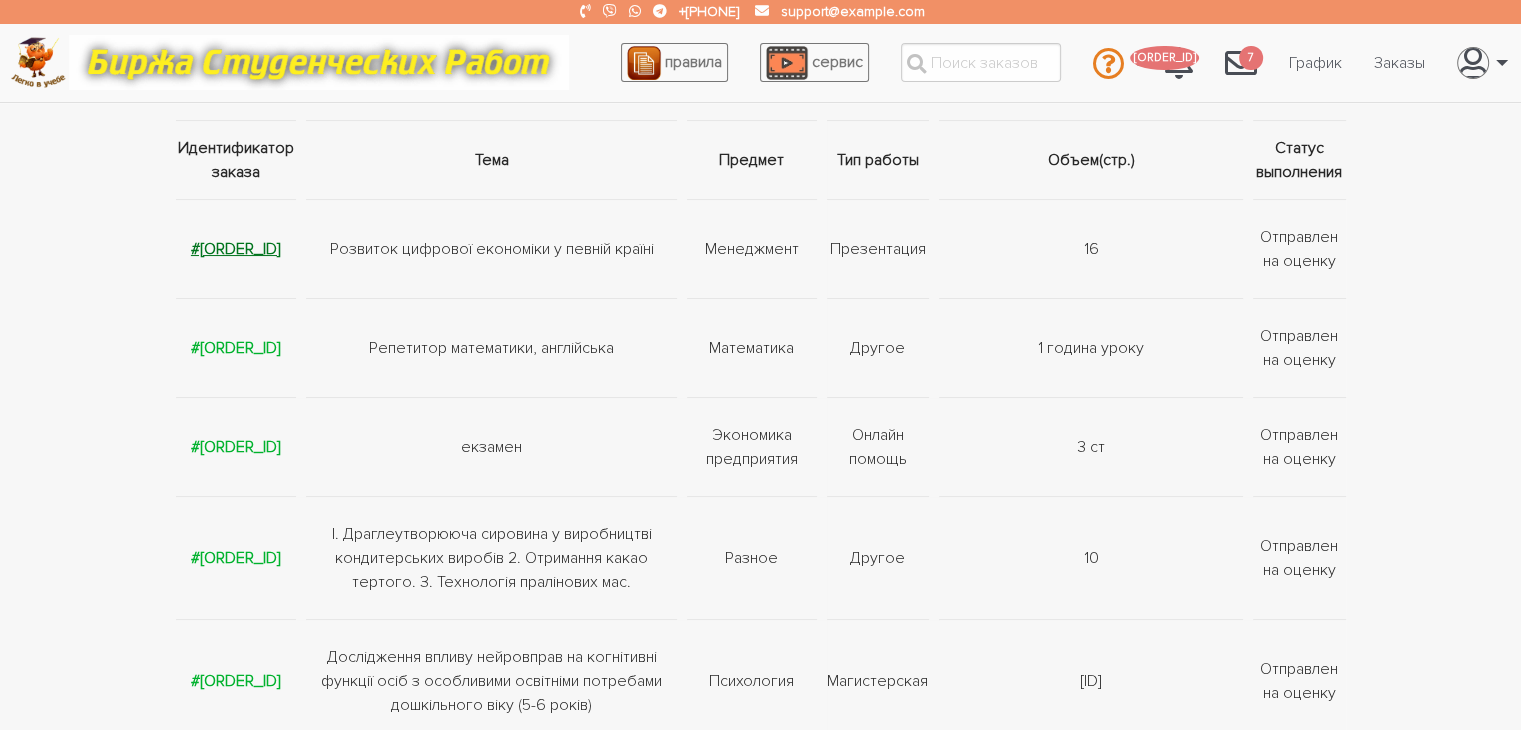 click on "#[ORDER_ID]" at bounding box center (236, 249) 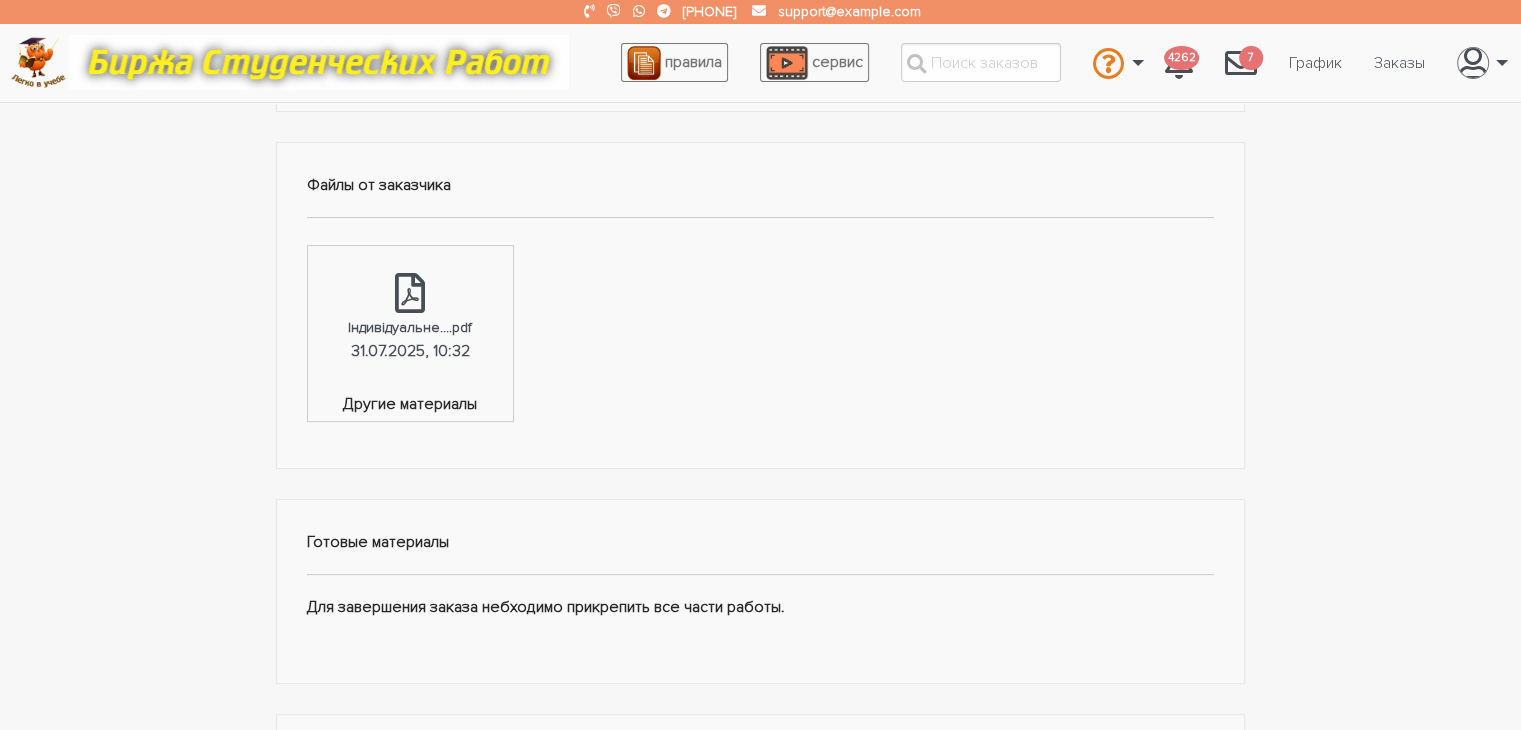 scroll, scrollTop: 600, scrollLeft: 0, axis: vertical 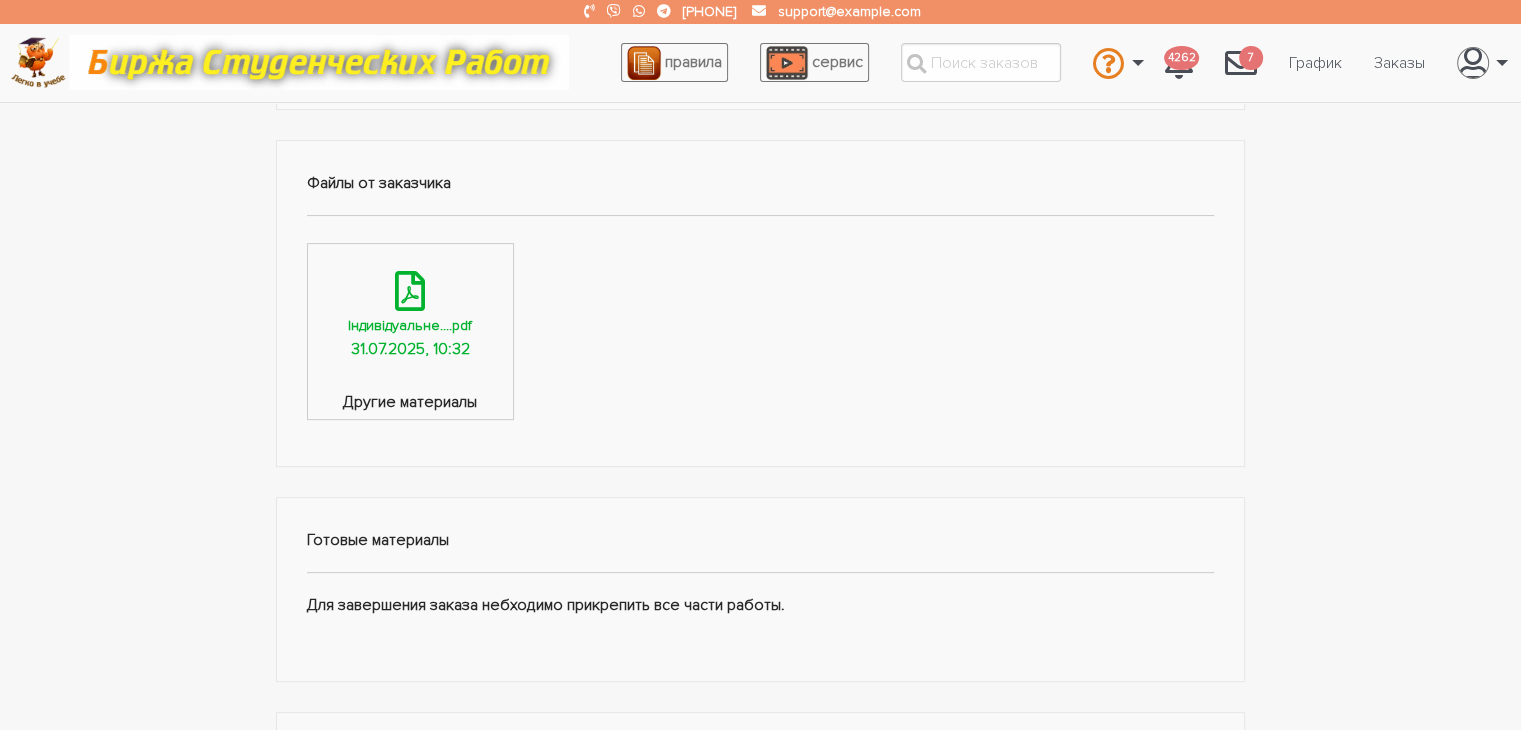 click on "Індивідуальне....pdf" at bounding box center [410, 325] 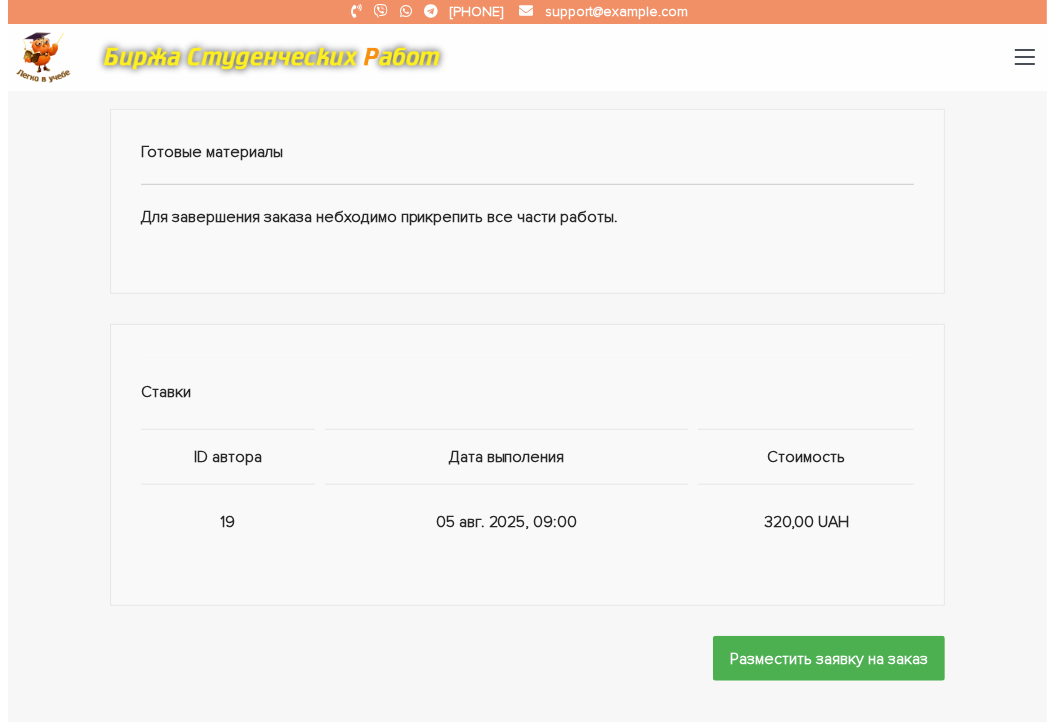 scroll, scrollTop: 988, scrollLeft: 0, axis: vertical 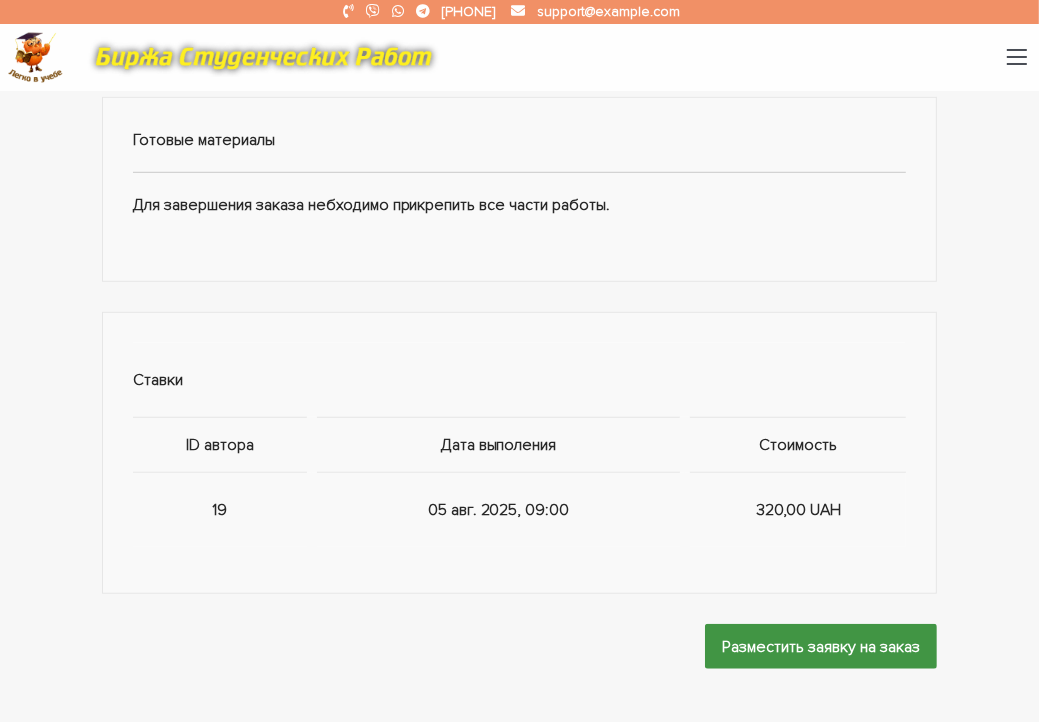 click on "Разместить заявку на заказ" at bounding box center [821, 646] 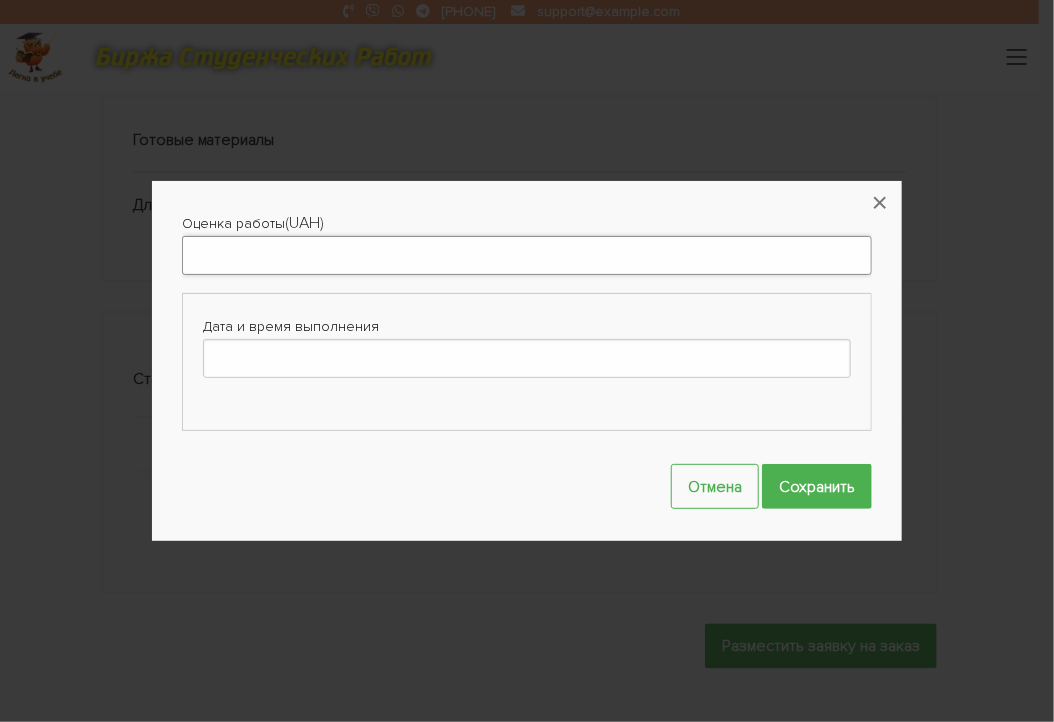 click on "Оценка работы" at bounding box center (527, 255) 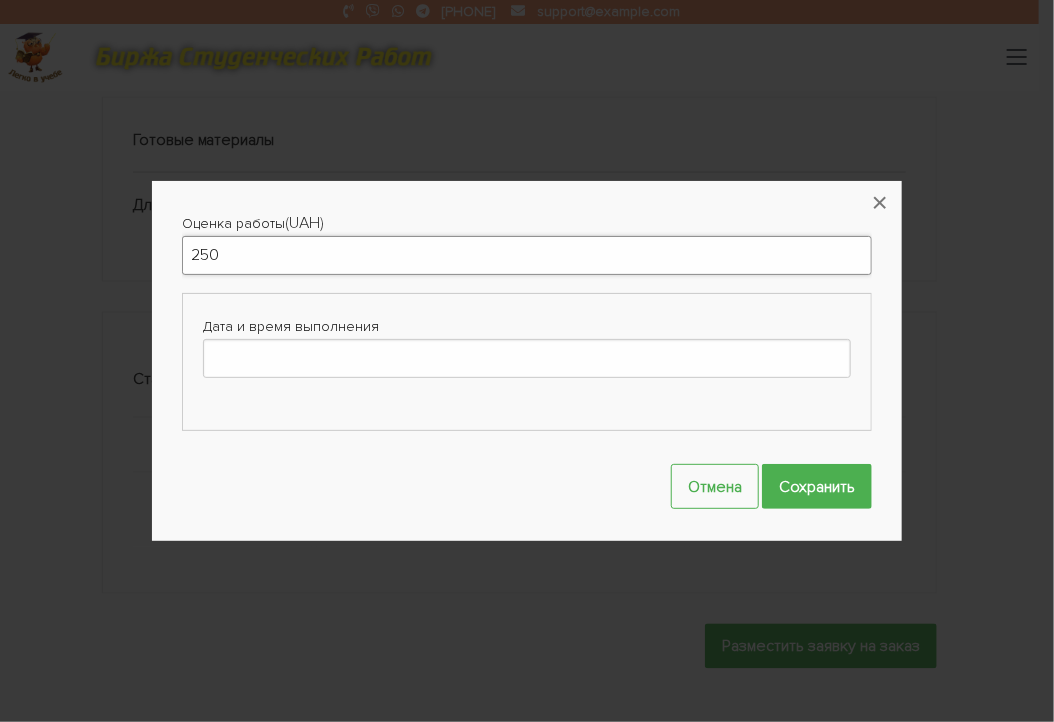 type on "250" 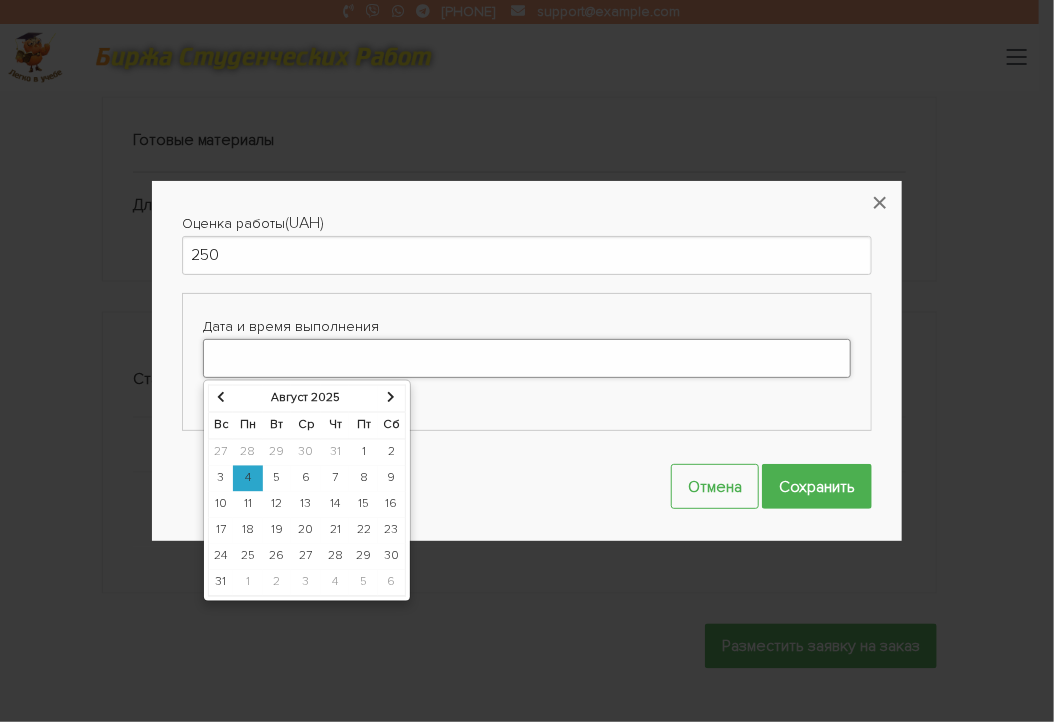 click on "Дата и время выполнения" at bounding box center (527, 358) 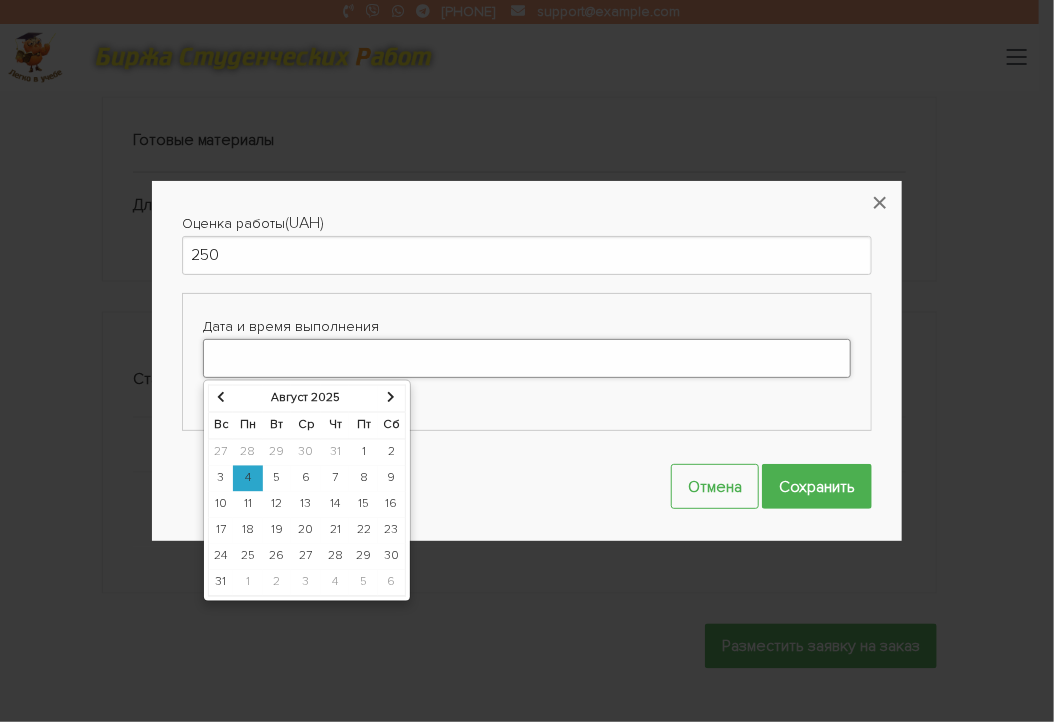 click on "Дата и время выполнения" at bounding box center [527, 358] 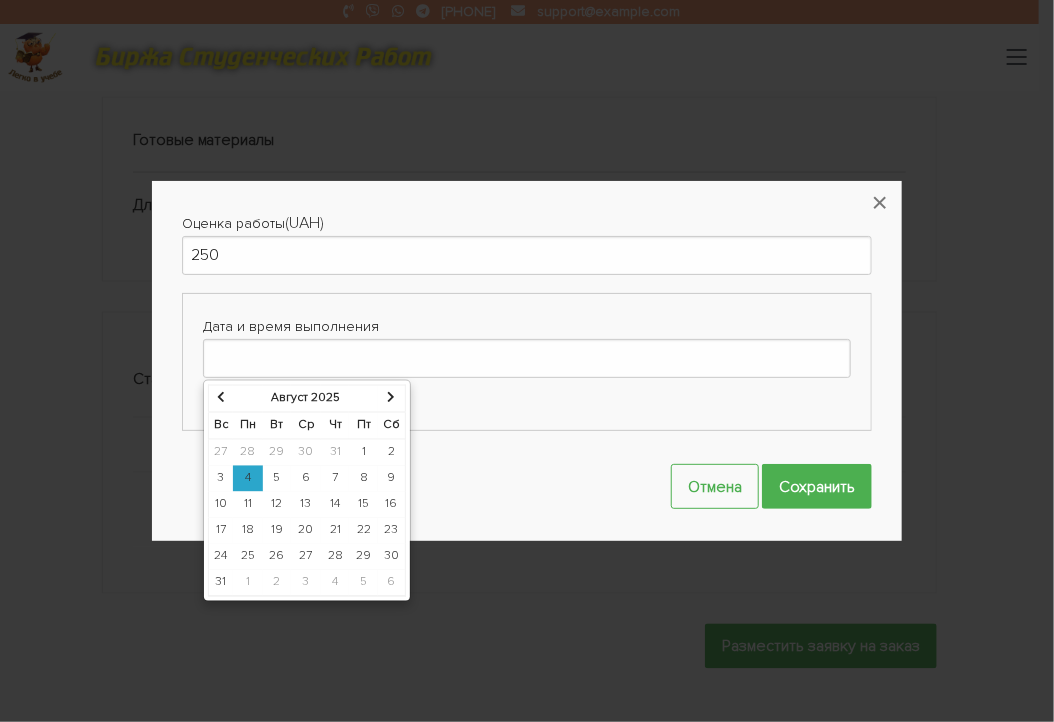 click on "5" at bounding box center [277, 479] 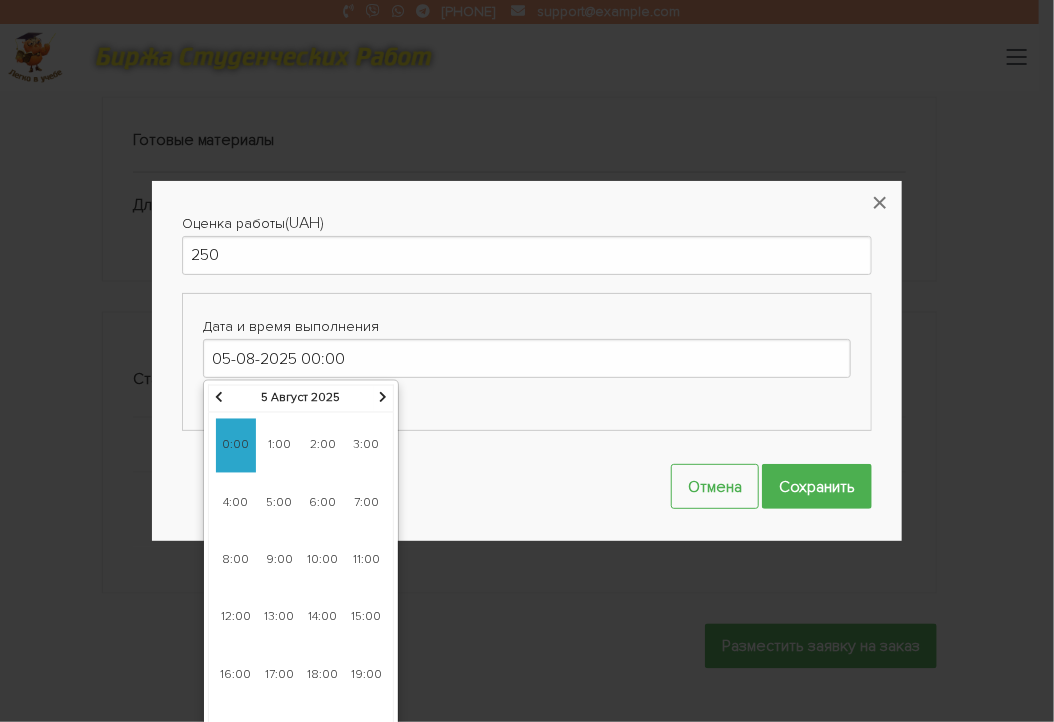 click on "9:00" at bounding box center [279, 561] 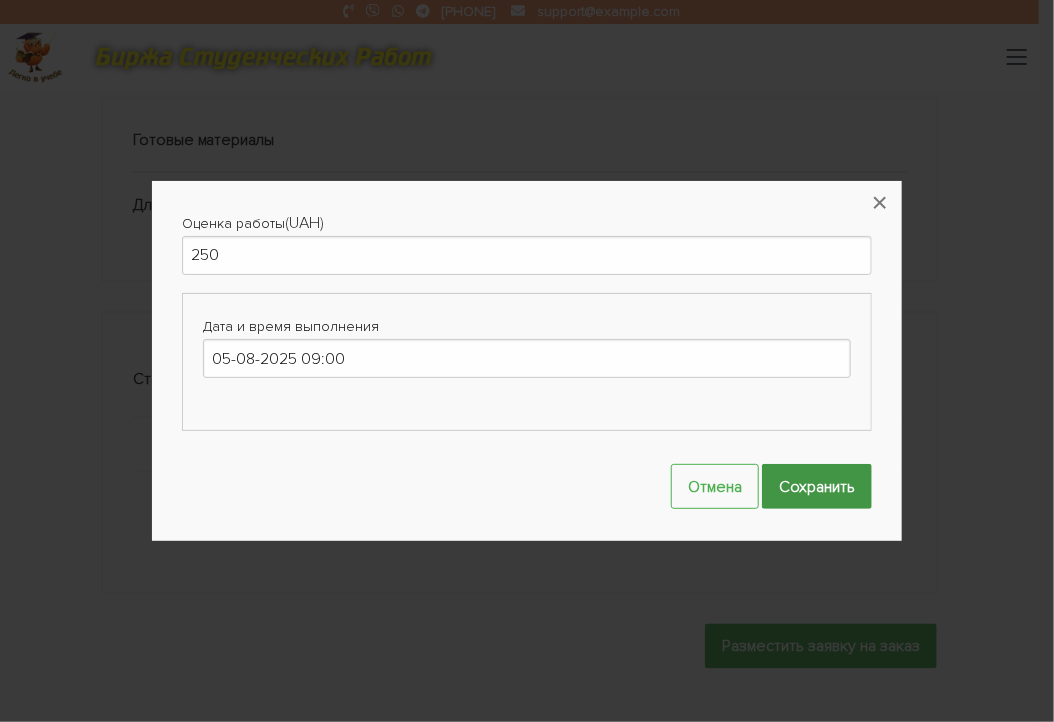 click on "Сохранить" at bounding box center (817, 486) 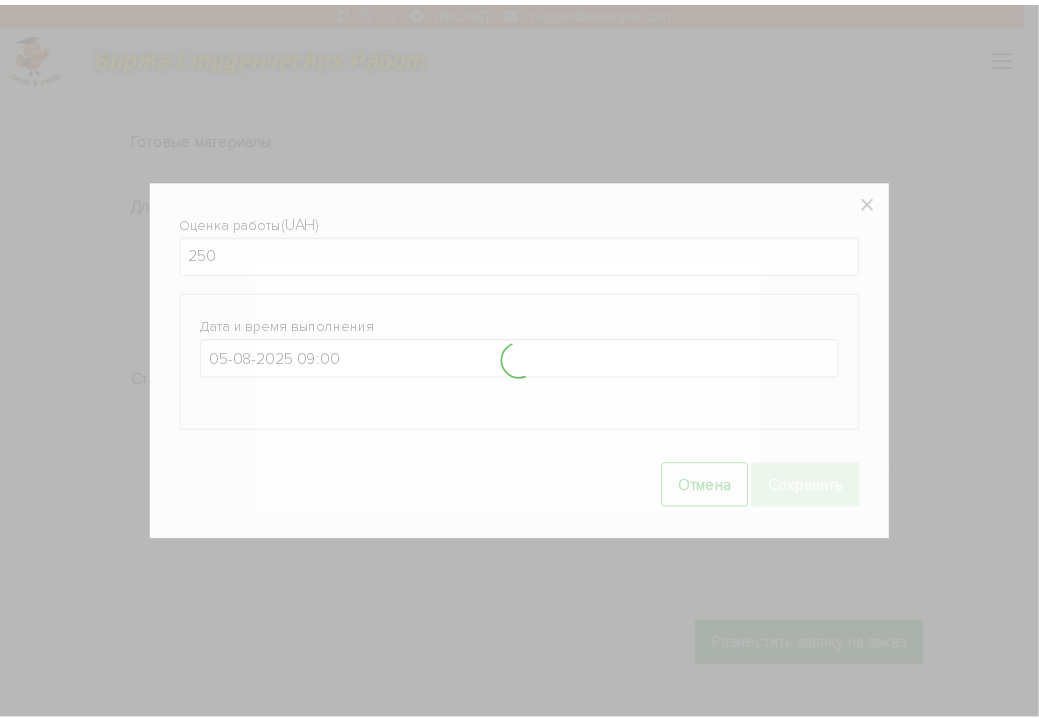 scroll, scrollTop: 1080, scrollLeft: 0, axis: vertical 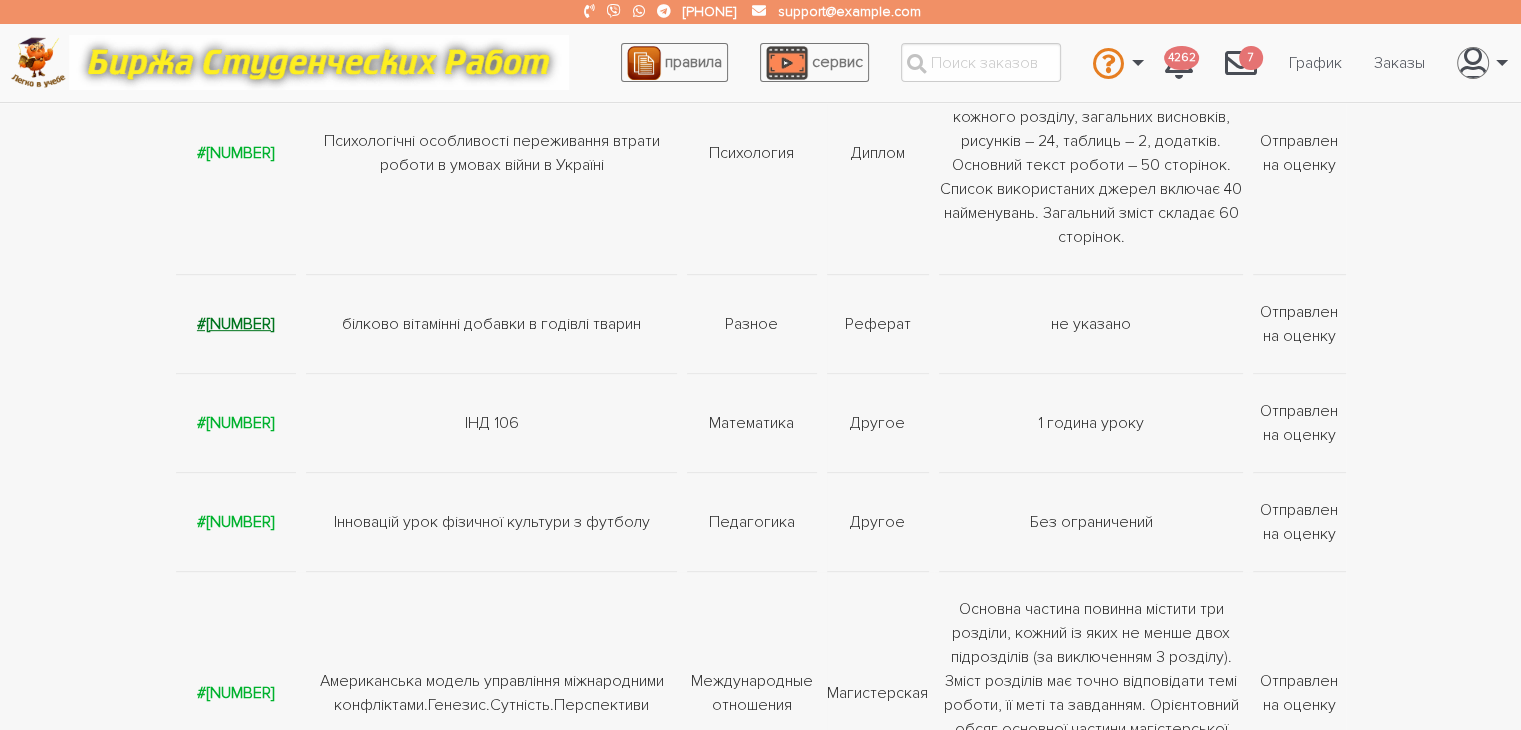 click on "#[NUMBER]" at bounding box center (236, 324) 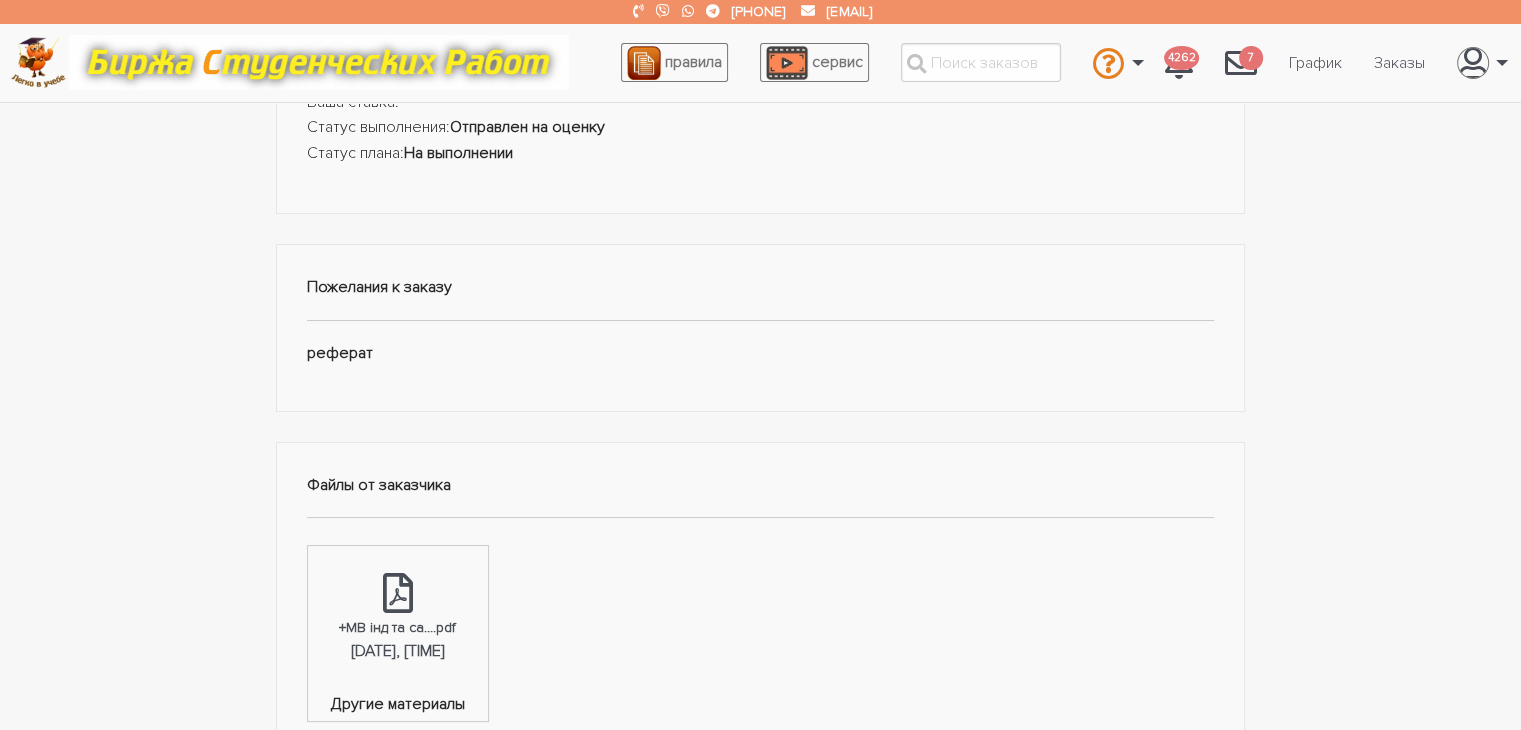 scroll, scrollTop: 100, scrollLeft: 0, axis: vertical 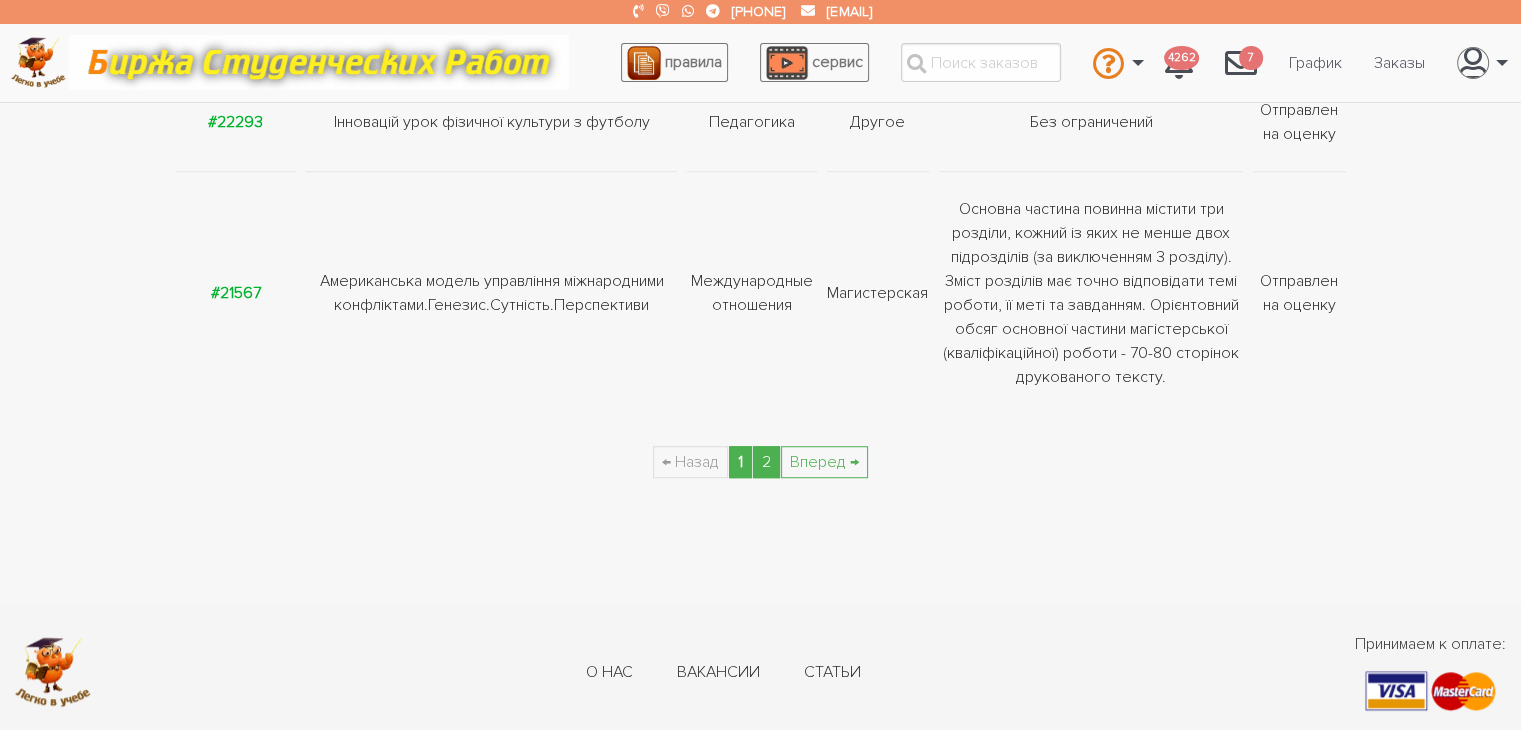click on "2" at bounding box center (766, 462) 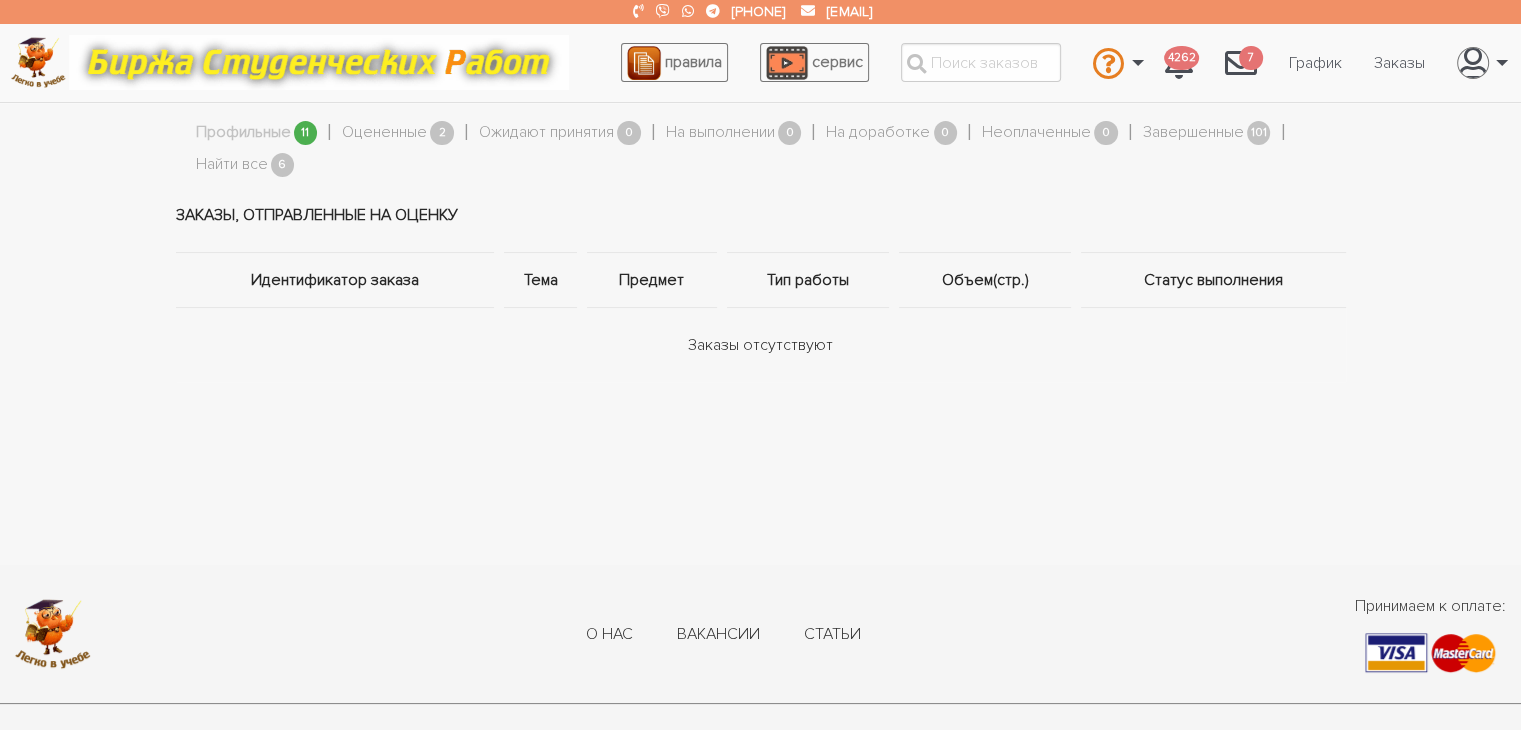 scroll, scrollTop: 0, scrollLeft: 0, axis: both 